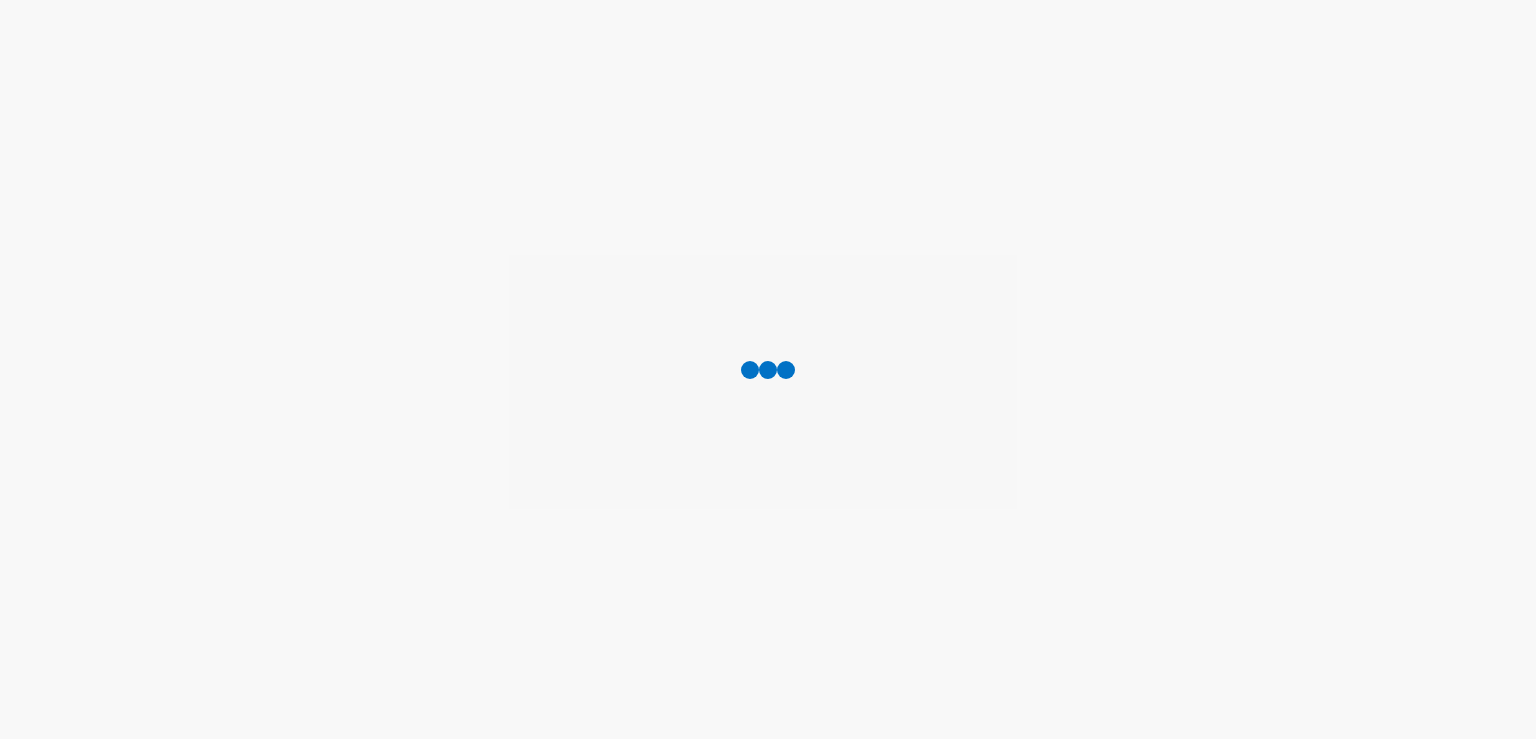 scroll, scrollTop: 0, scrollLeft: 0, axis: both 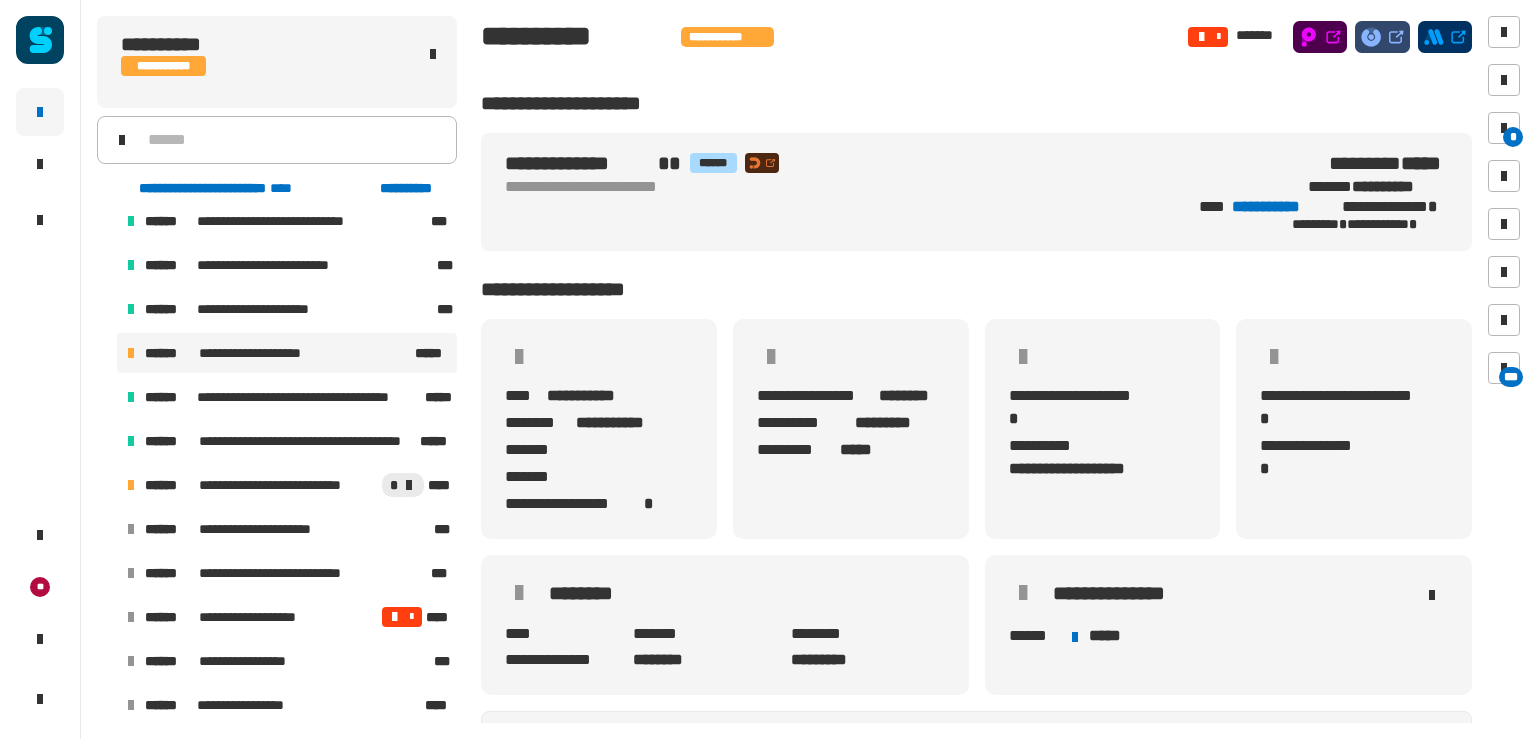 click on "**********" at bounding box center (278, 353) 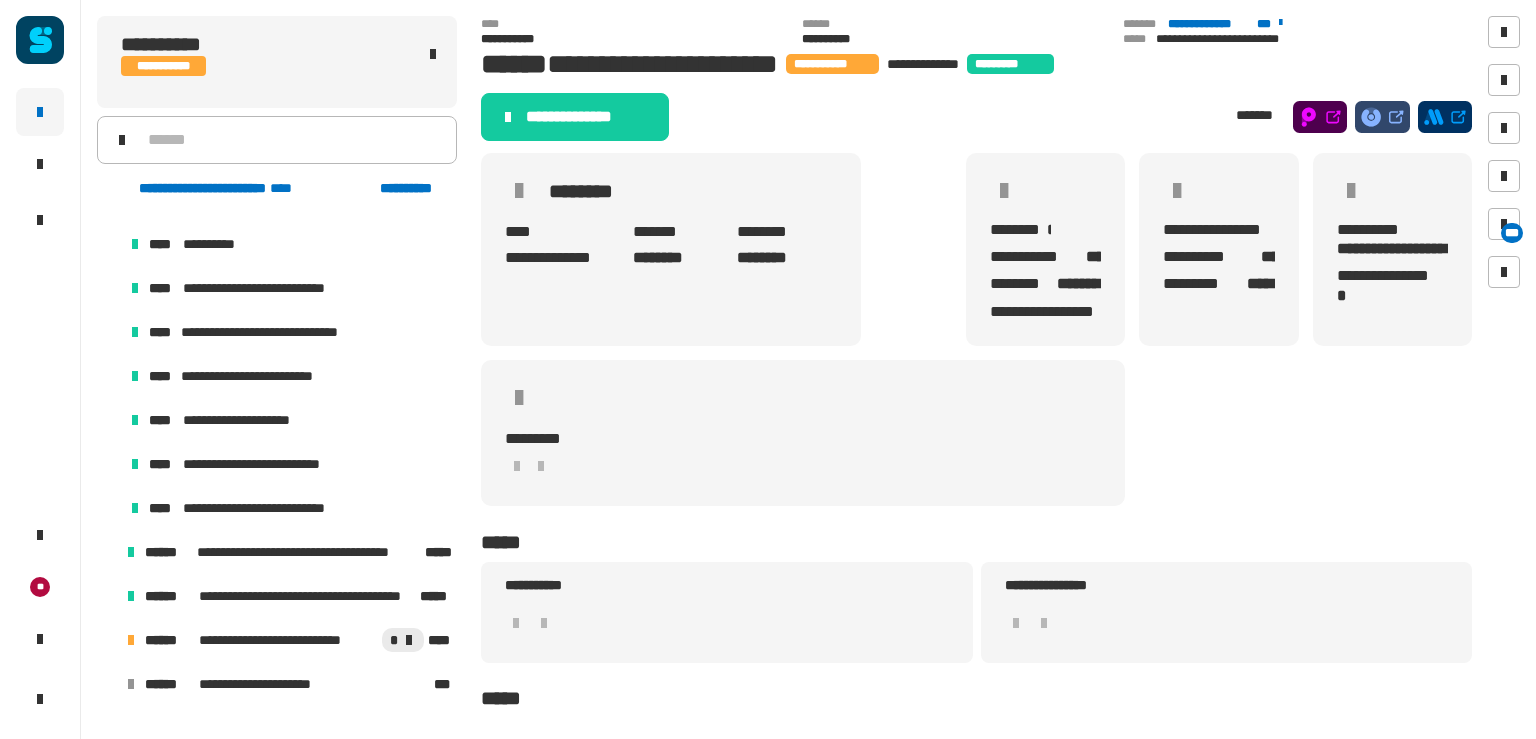 scroll, scrollTop: 2338, scrollLeft: 0, axis: vertical 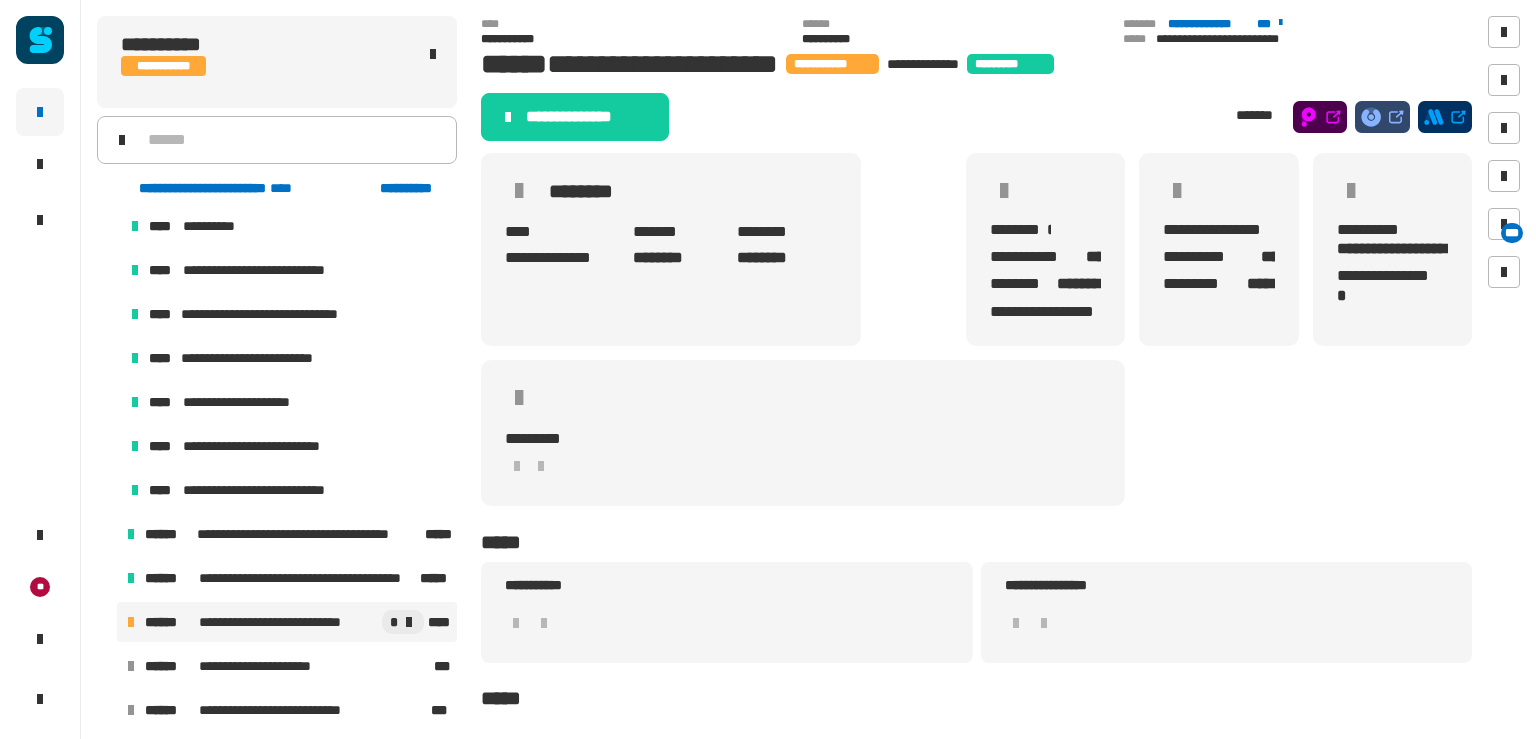 click on "**********" at bounding box center [287, 622] 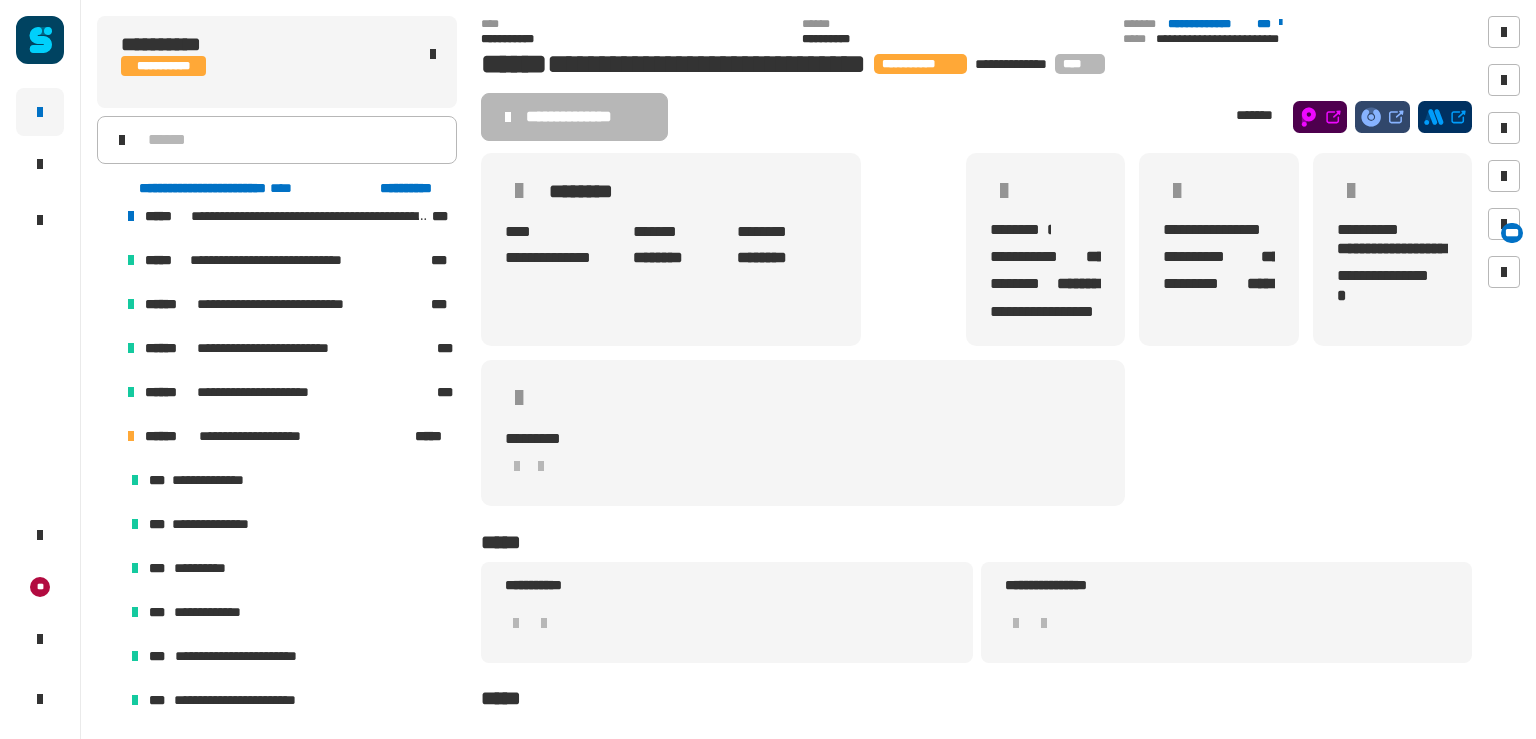scroll, scrollTop: 452, scrollLeft: 0, axis: vertical 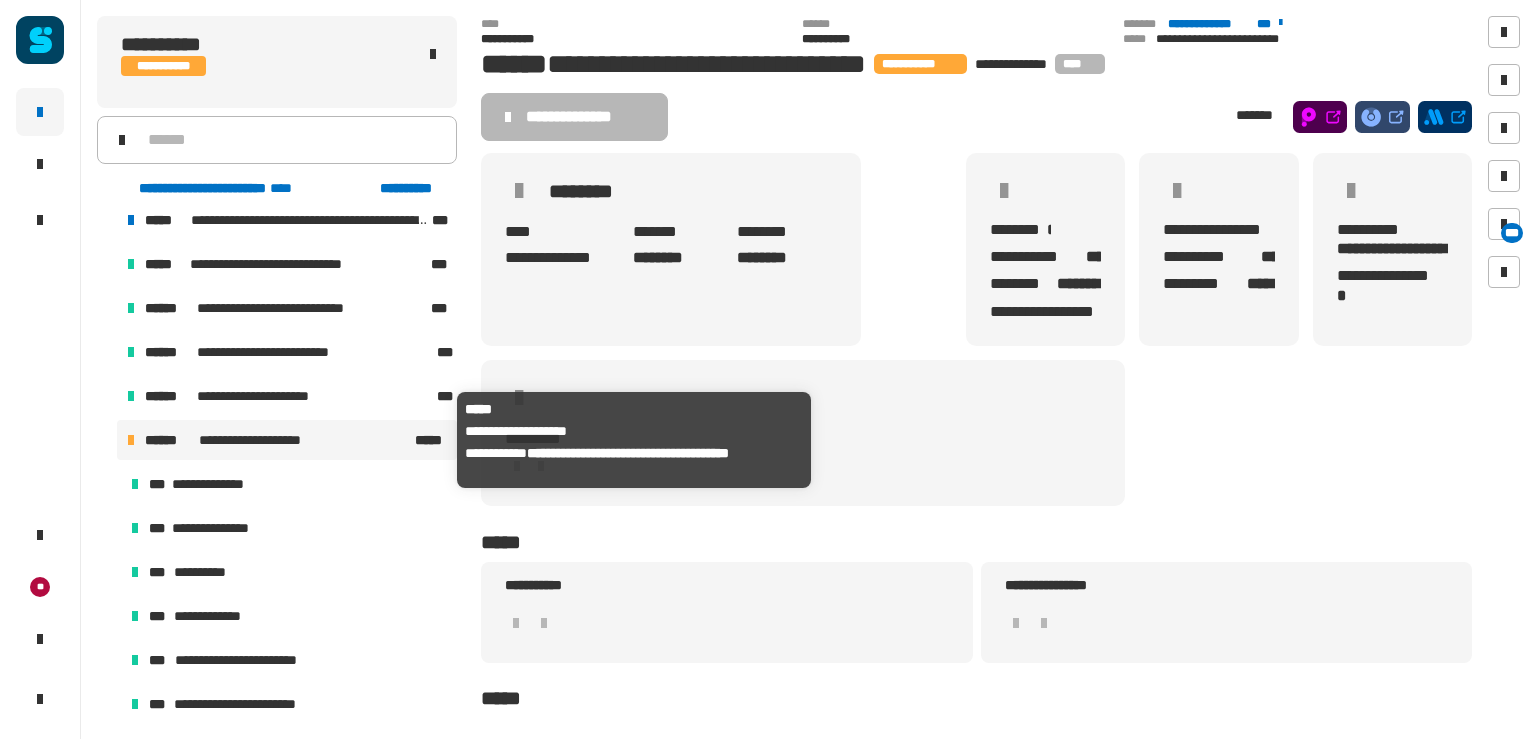 click on "**********" at bounding box center [256, 440] 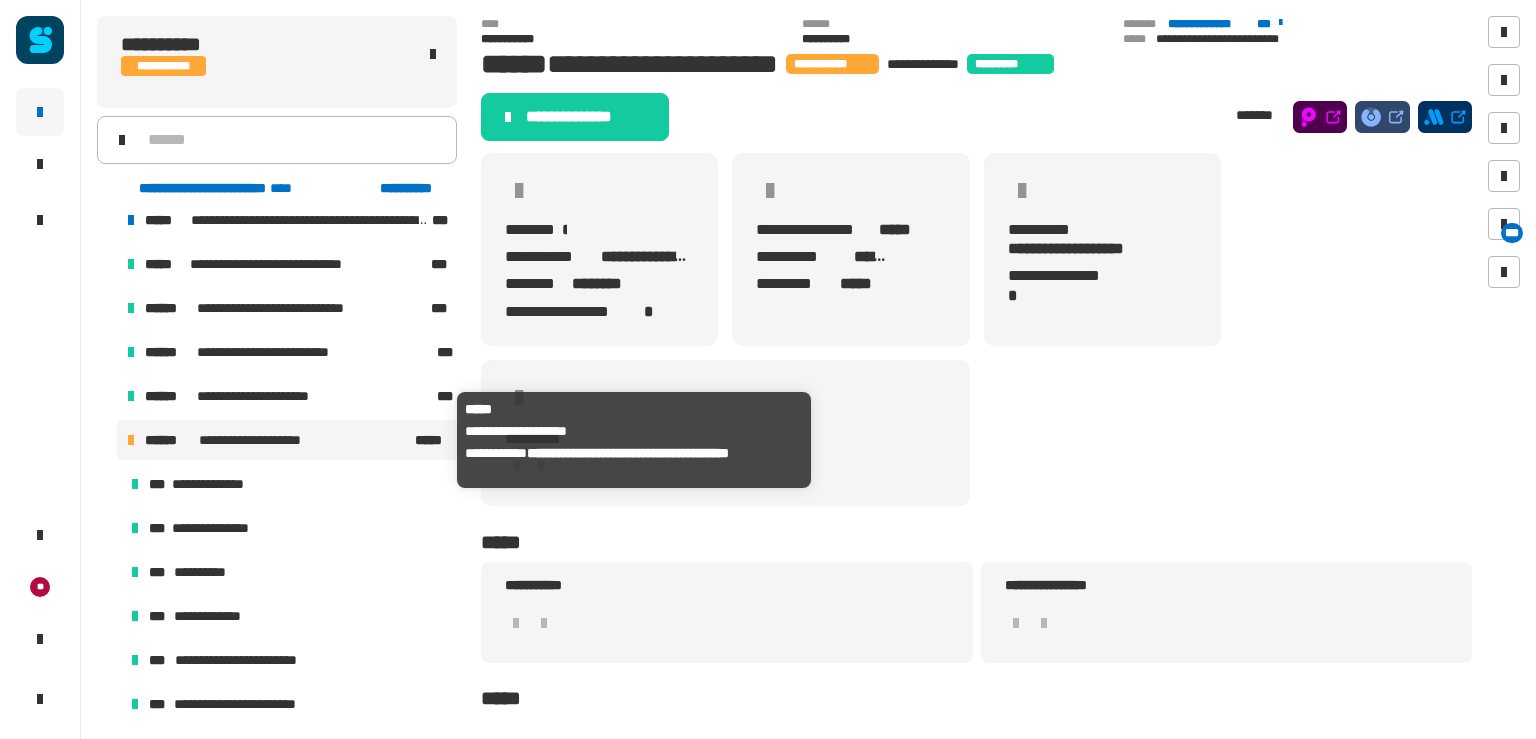 click on "******" at bounding box center (170, 440) 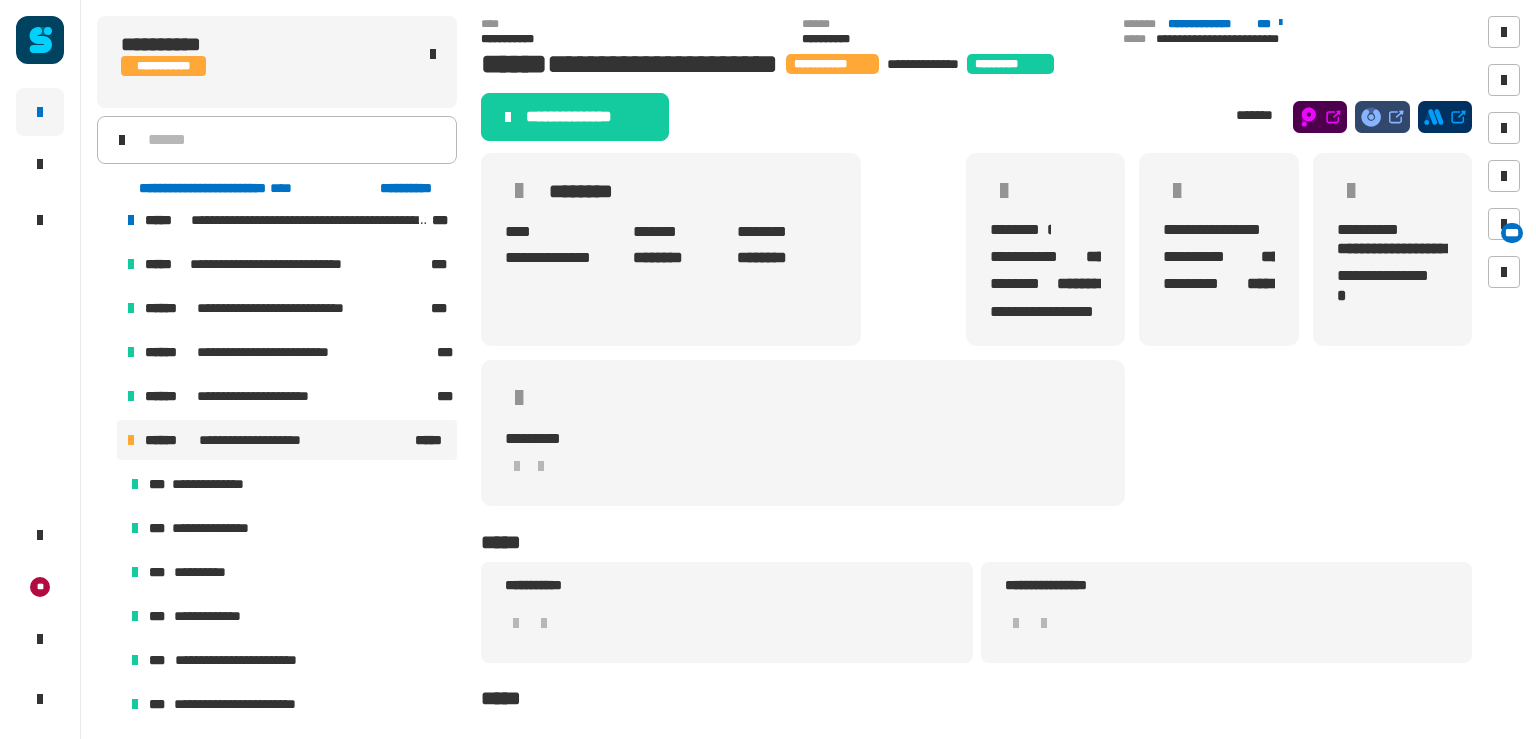 click at bounding box center (107, 440) 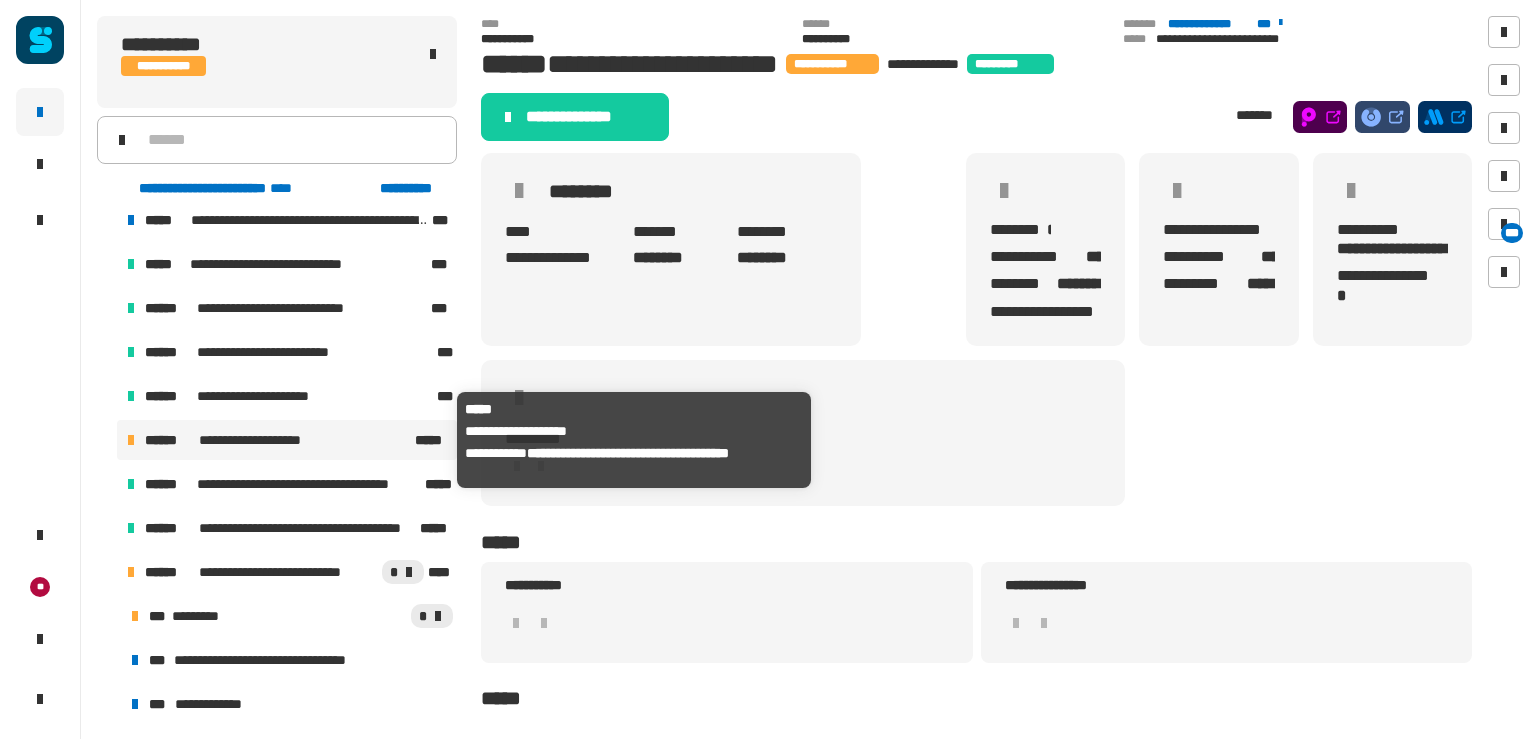 click on "**********" at bounding box center (256, 440) 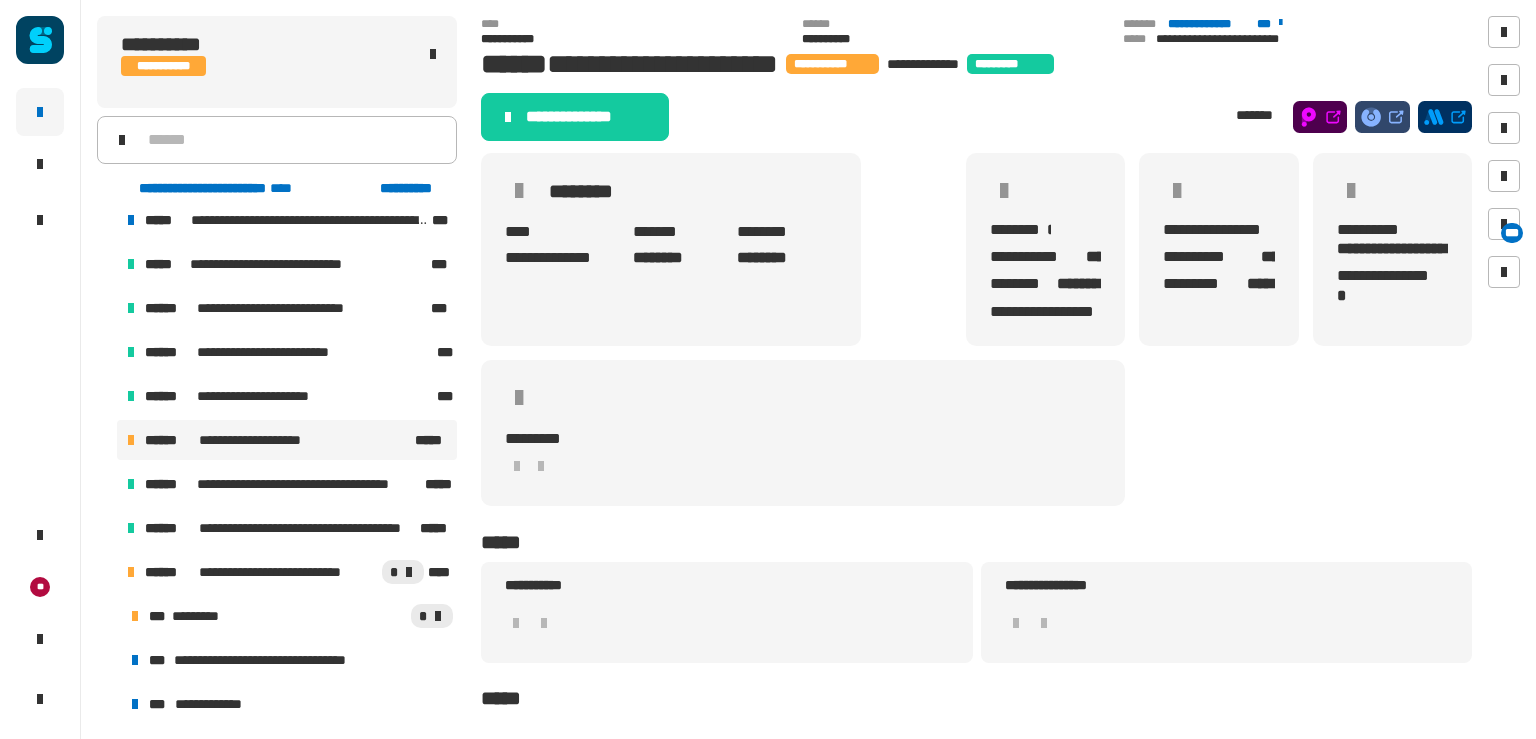click at bounding box center (107, 440) 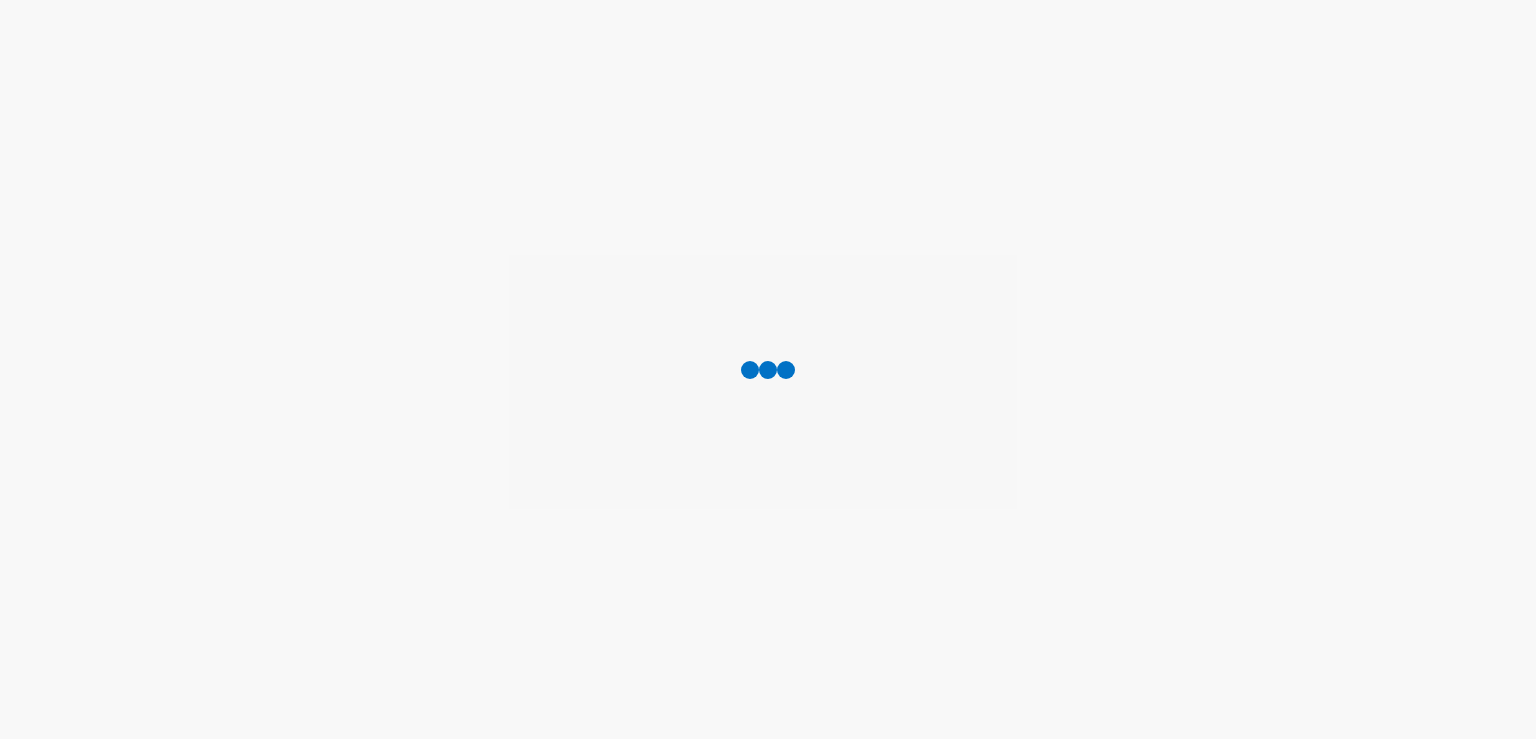 scroll, scrollTop: 0, scrollLeft: 0, axis: both 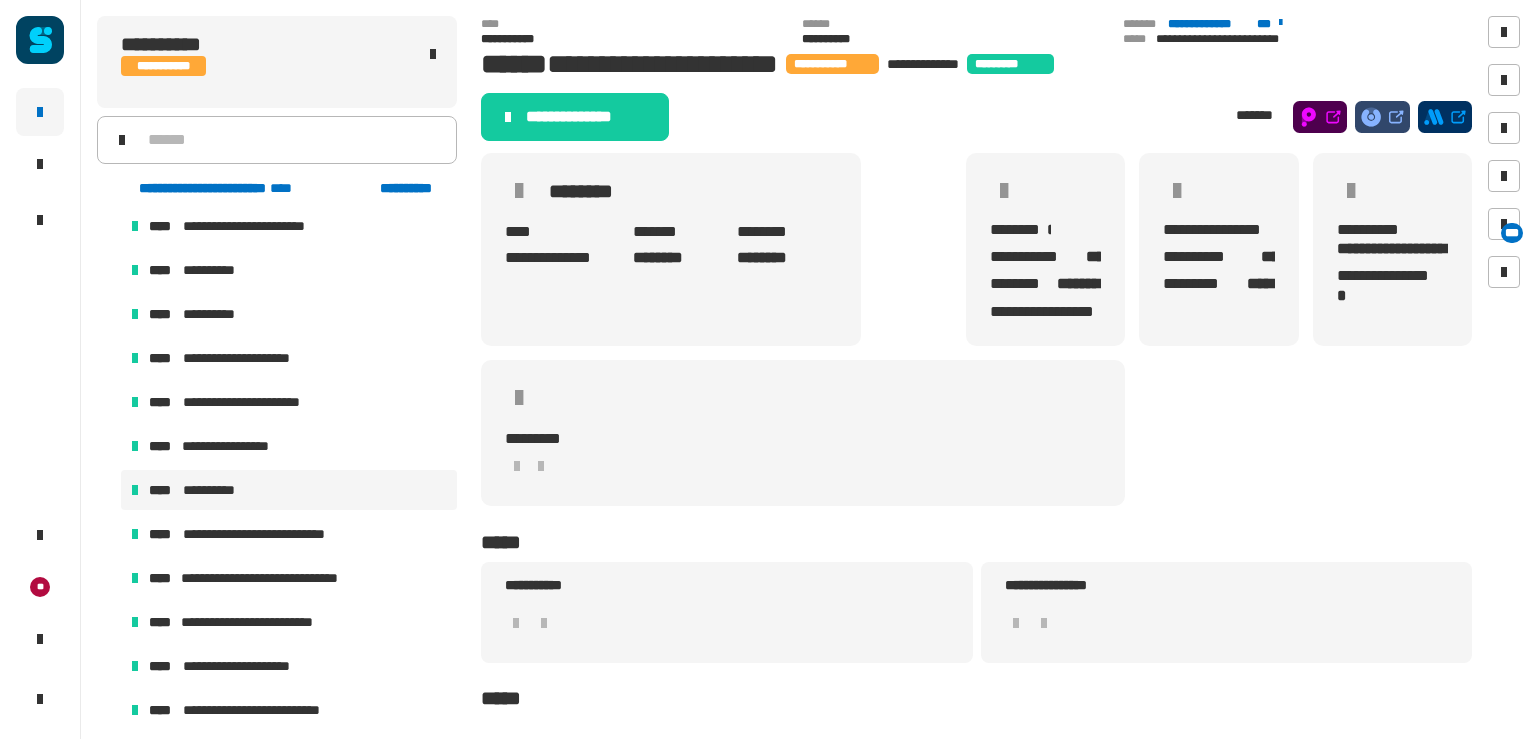 click on "**********" at bounding box center (289, 490) 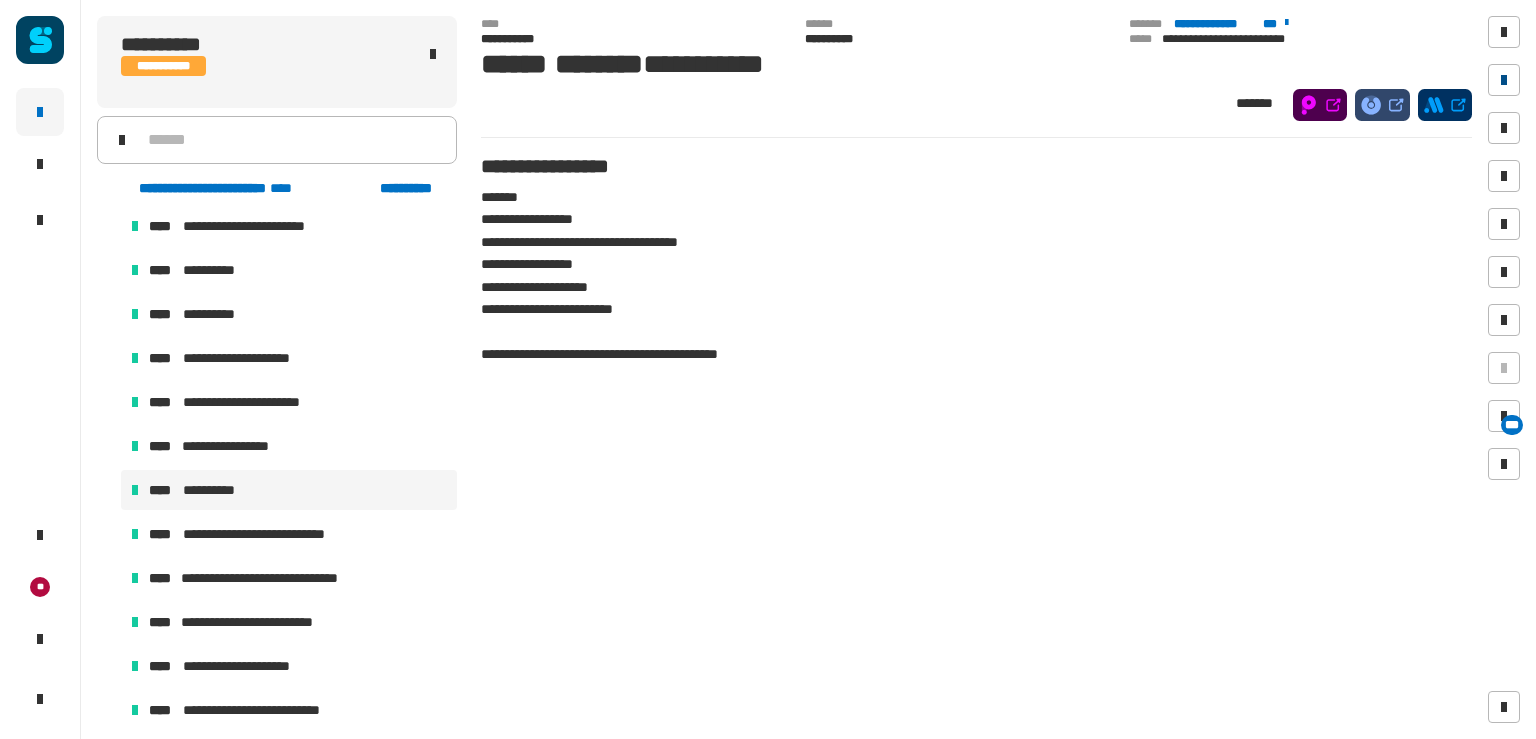 click at bounding box center (1504, 80) 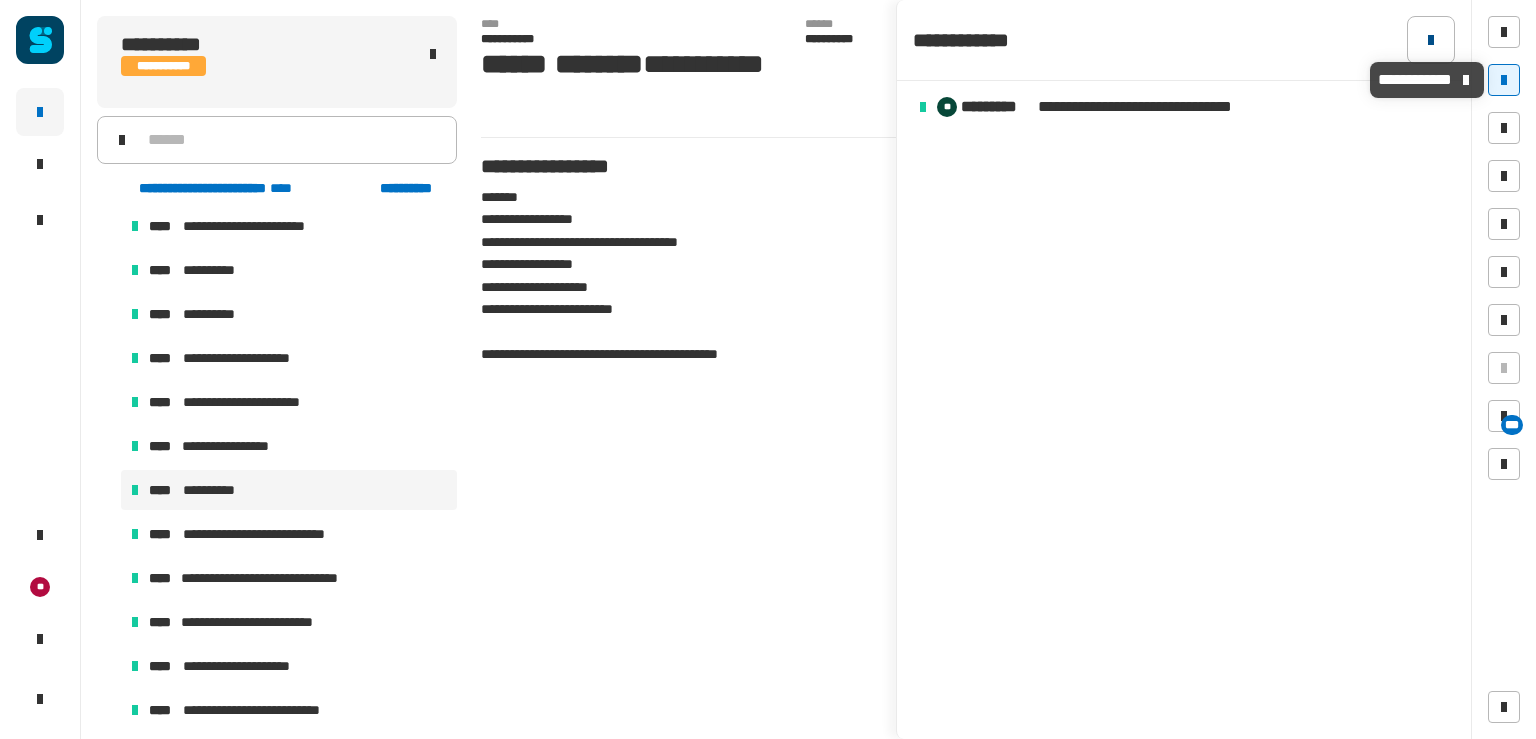 click 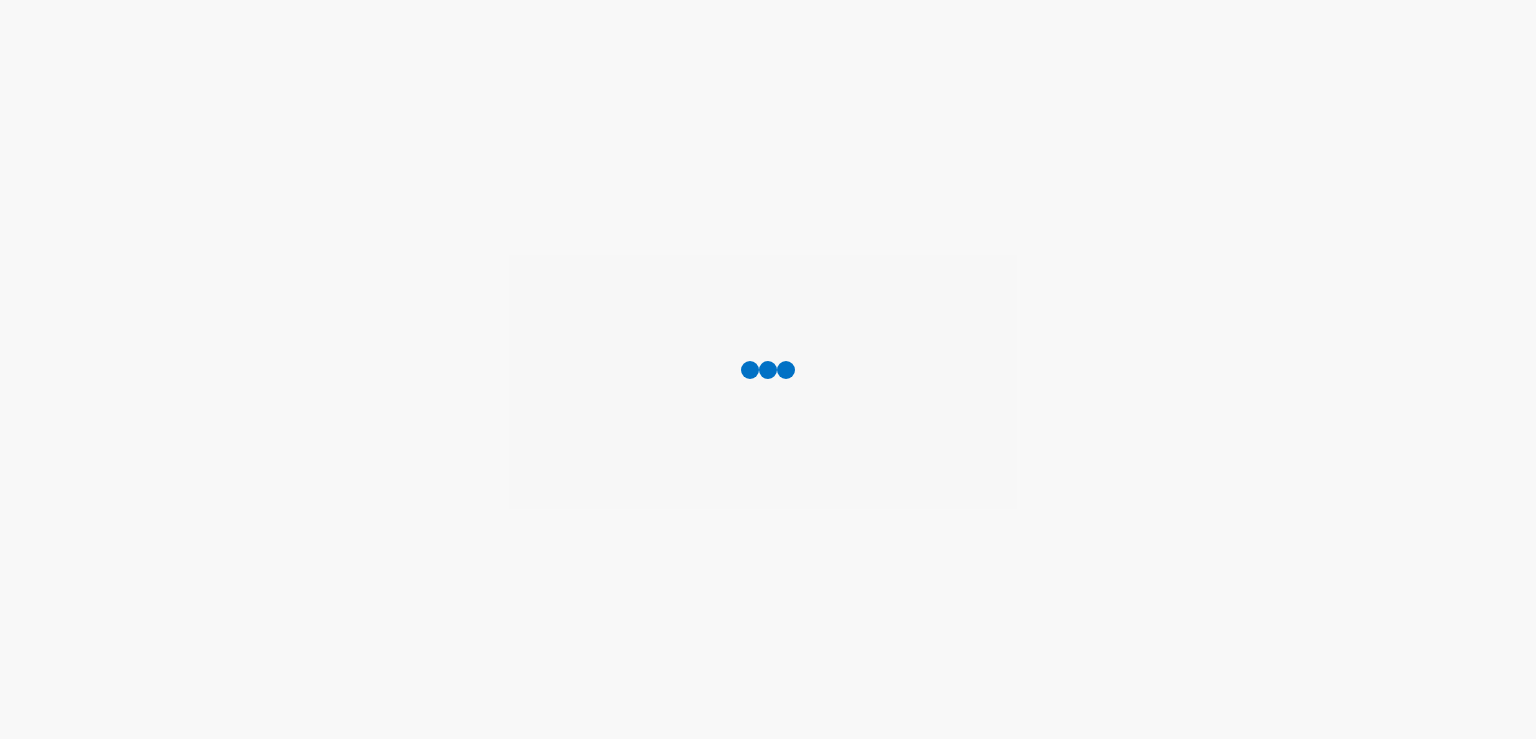 scroll, scrollTop: 0, scrollLeft: 0, axis: both 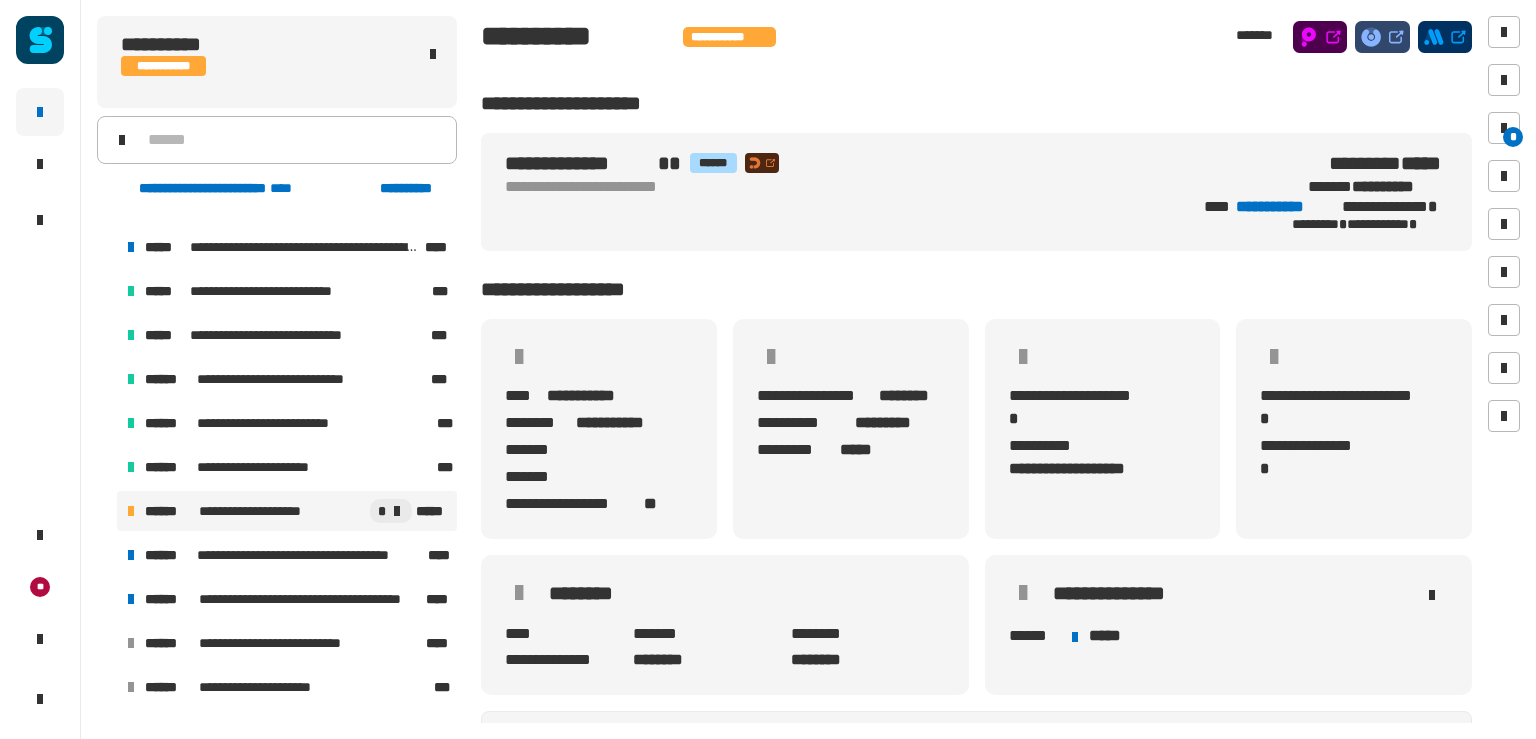 click on "**********" at bounding box center [256, 511] 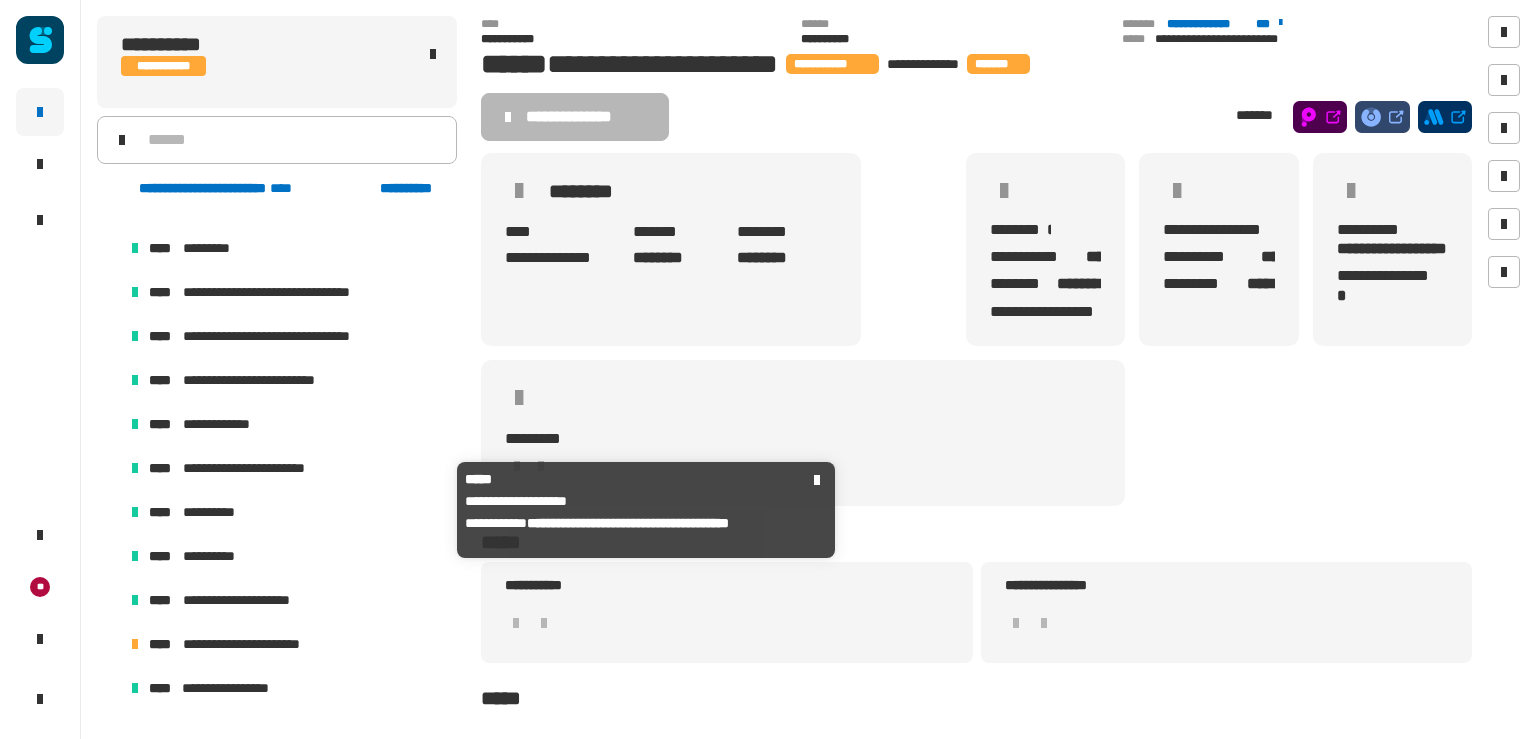 scroll, scrollTop: 1962, scrollLeft: 0, axis: vertical 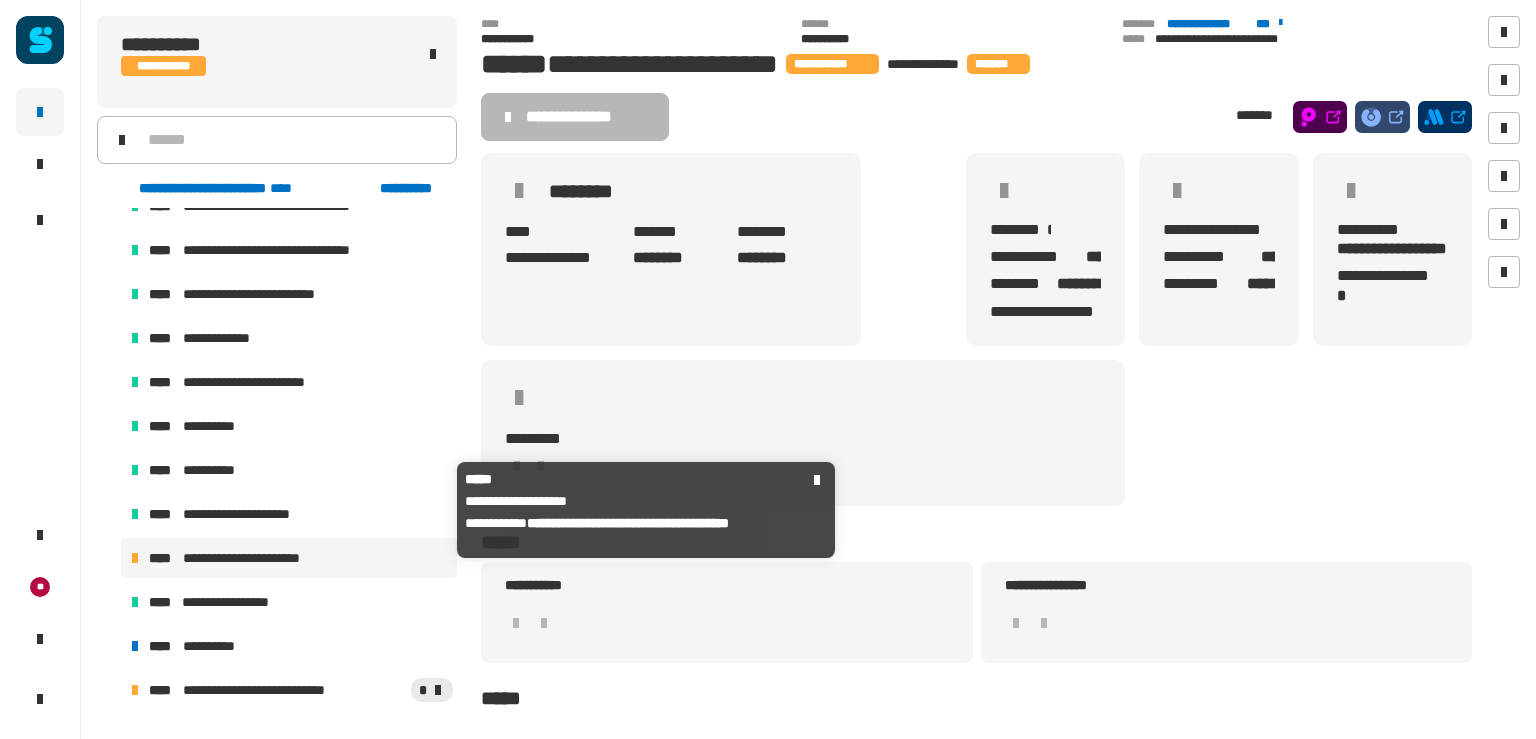 click on "**********" at bounding box center (256, 558) 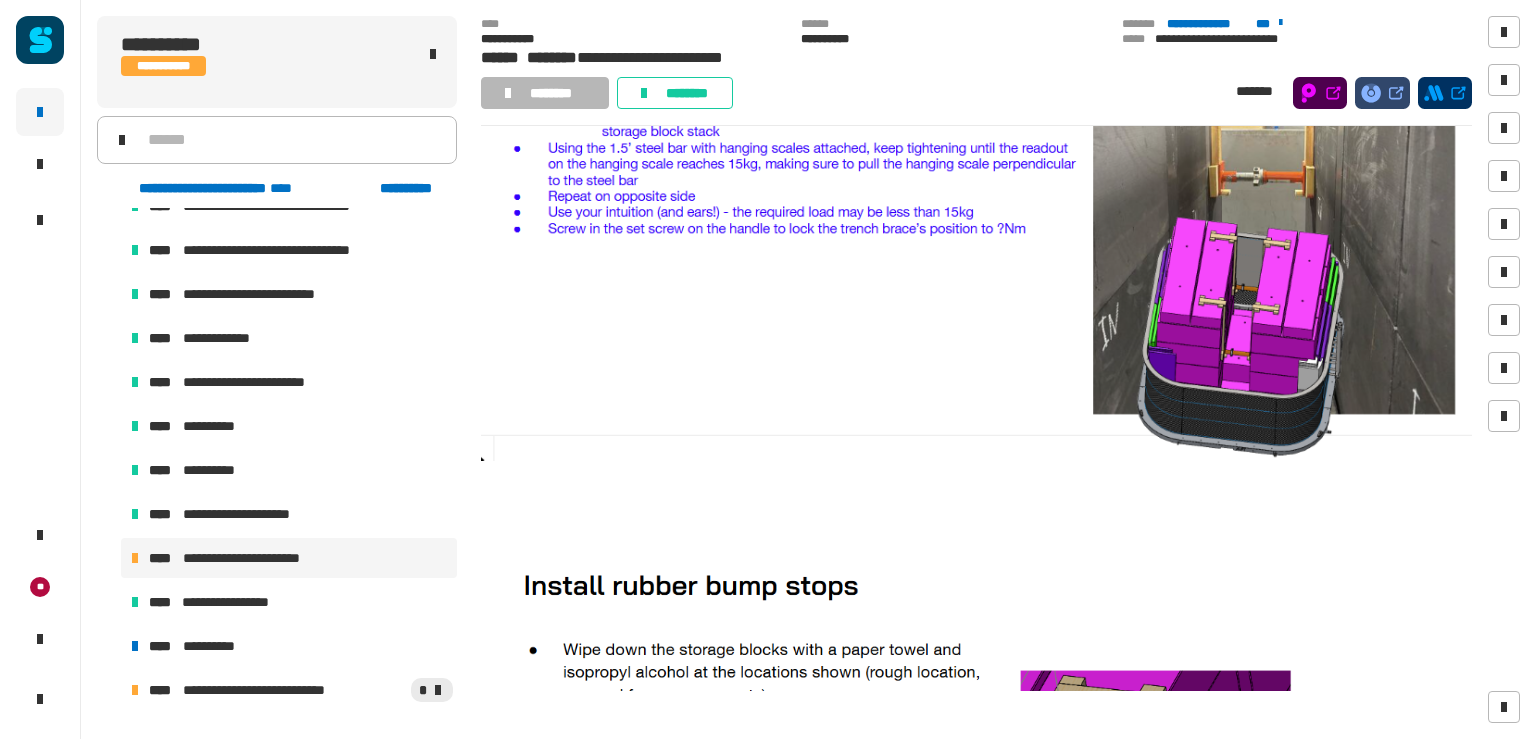 scroll, scrollTop: 344, scrollLeft: 0, axis: vertical 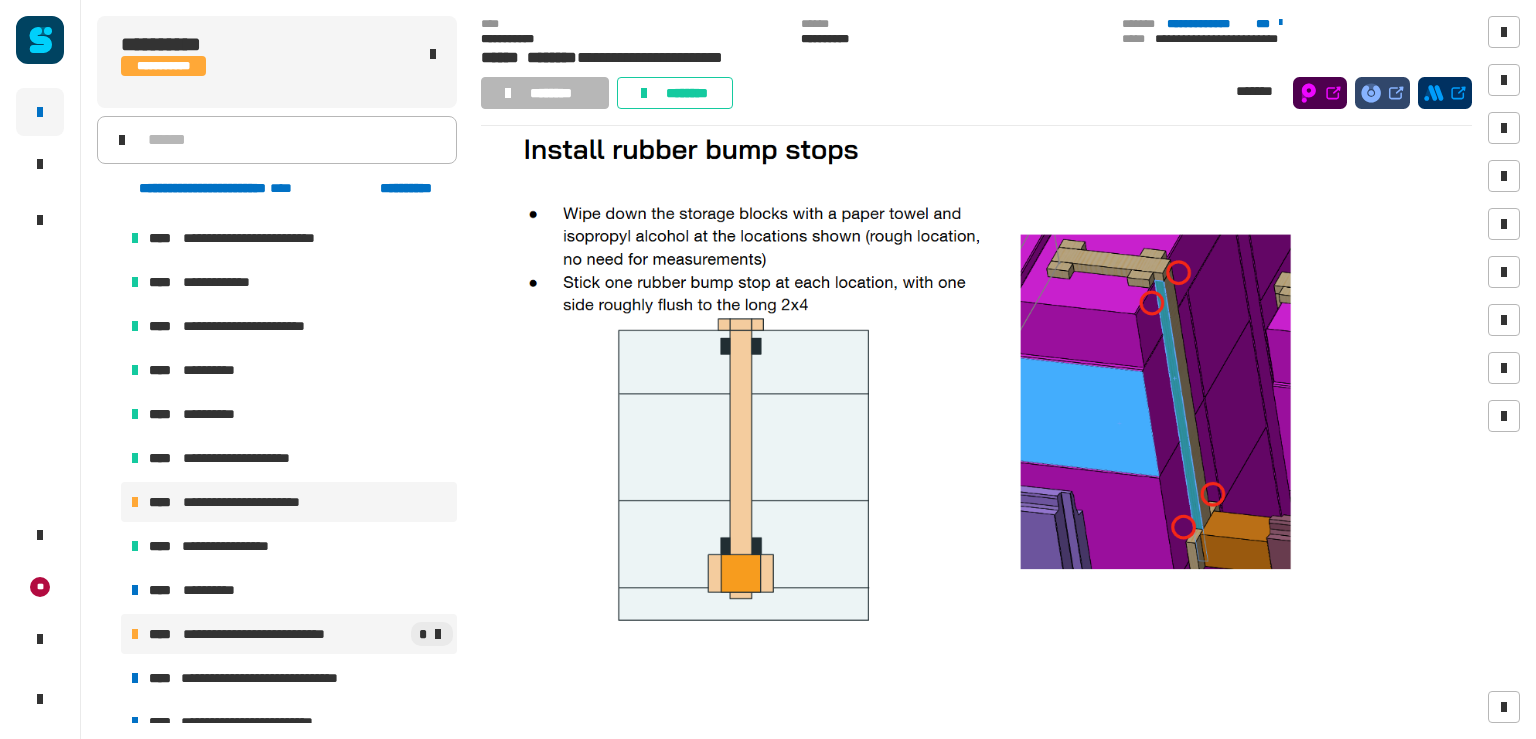 click on "**********" at bounding box center (262, 634) 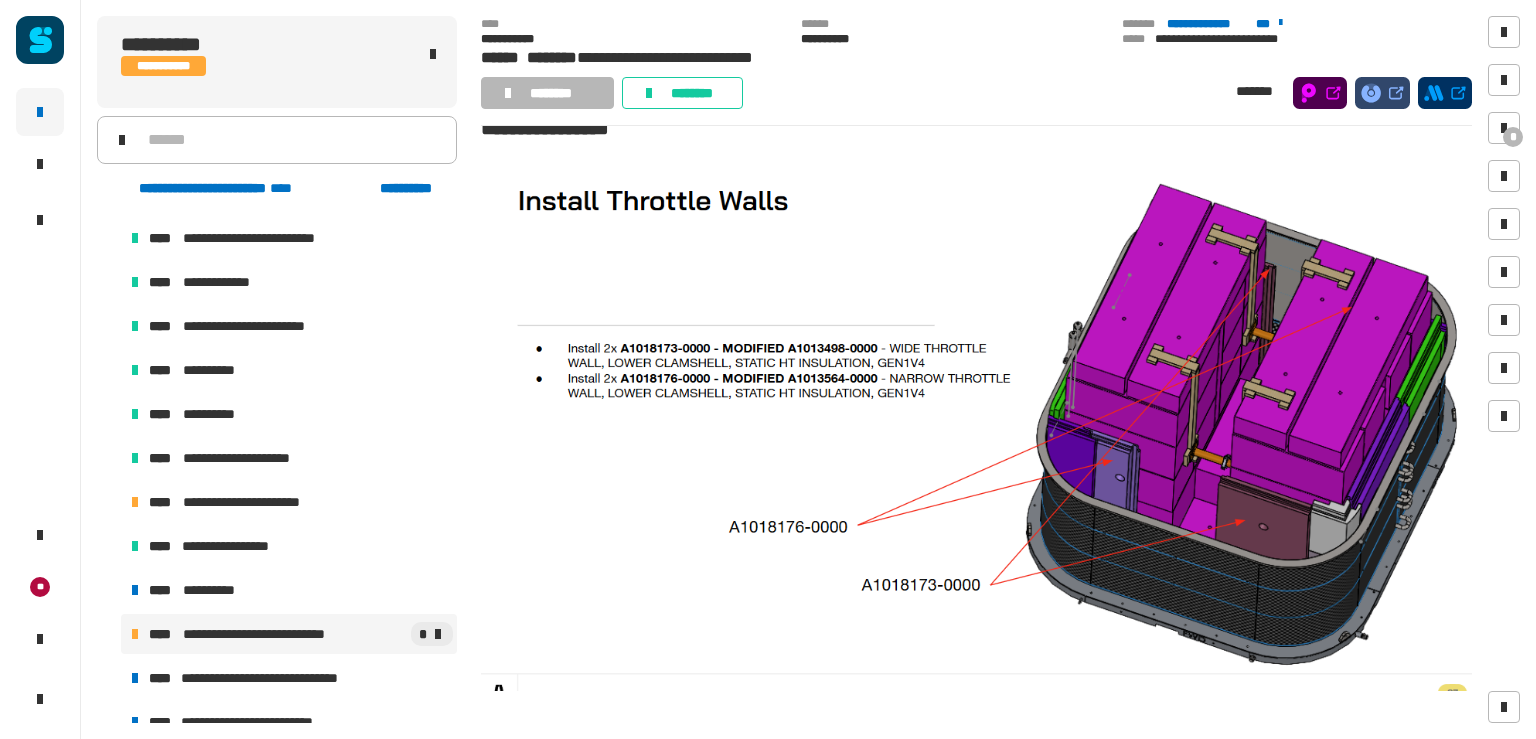 scroll, scrollTop: 12, scrollLeft: 0, axis: vertical 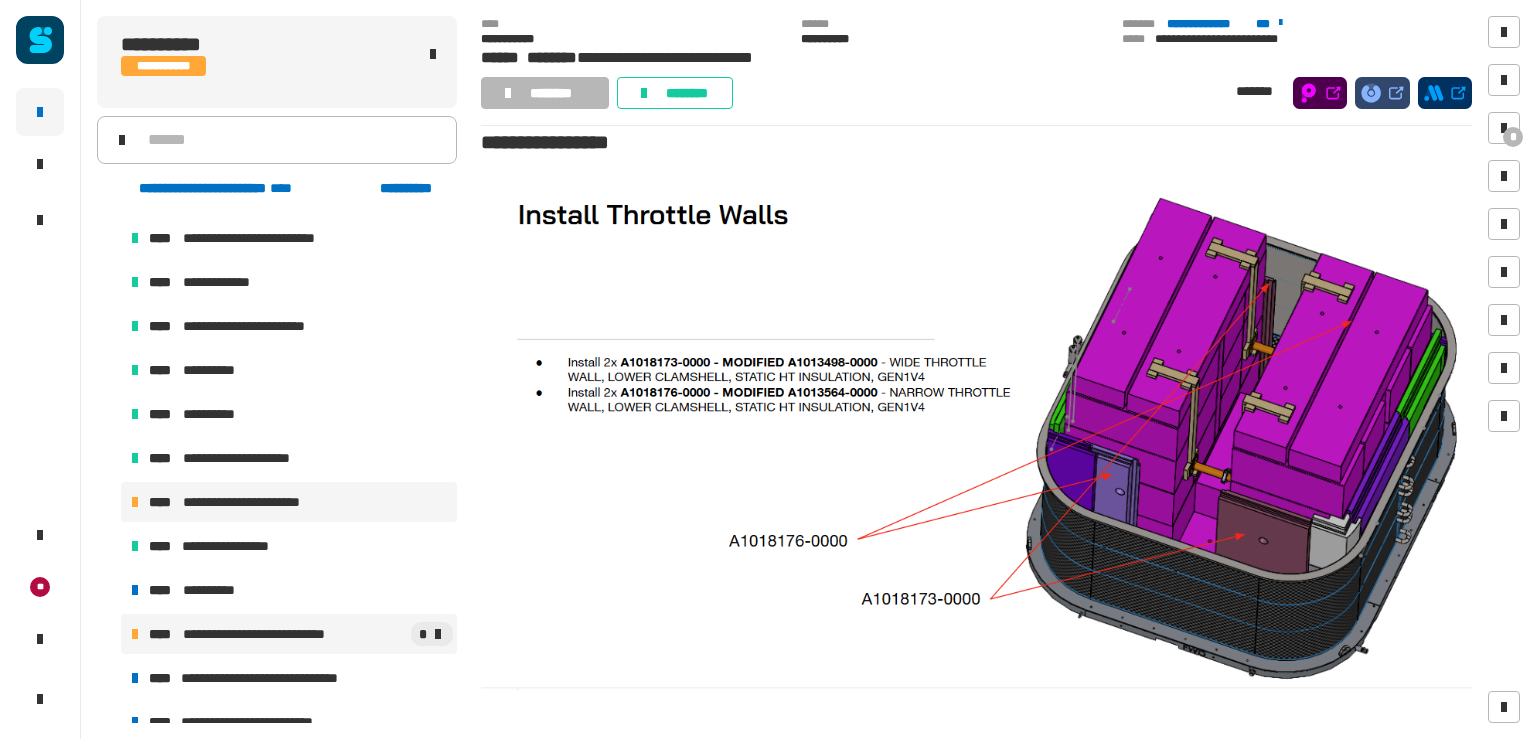 click on "**********" at bounding box center [289, 502] 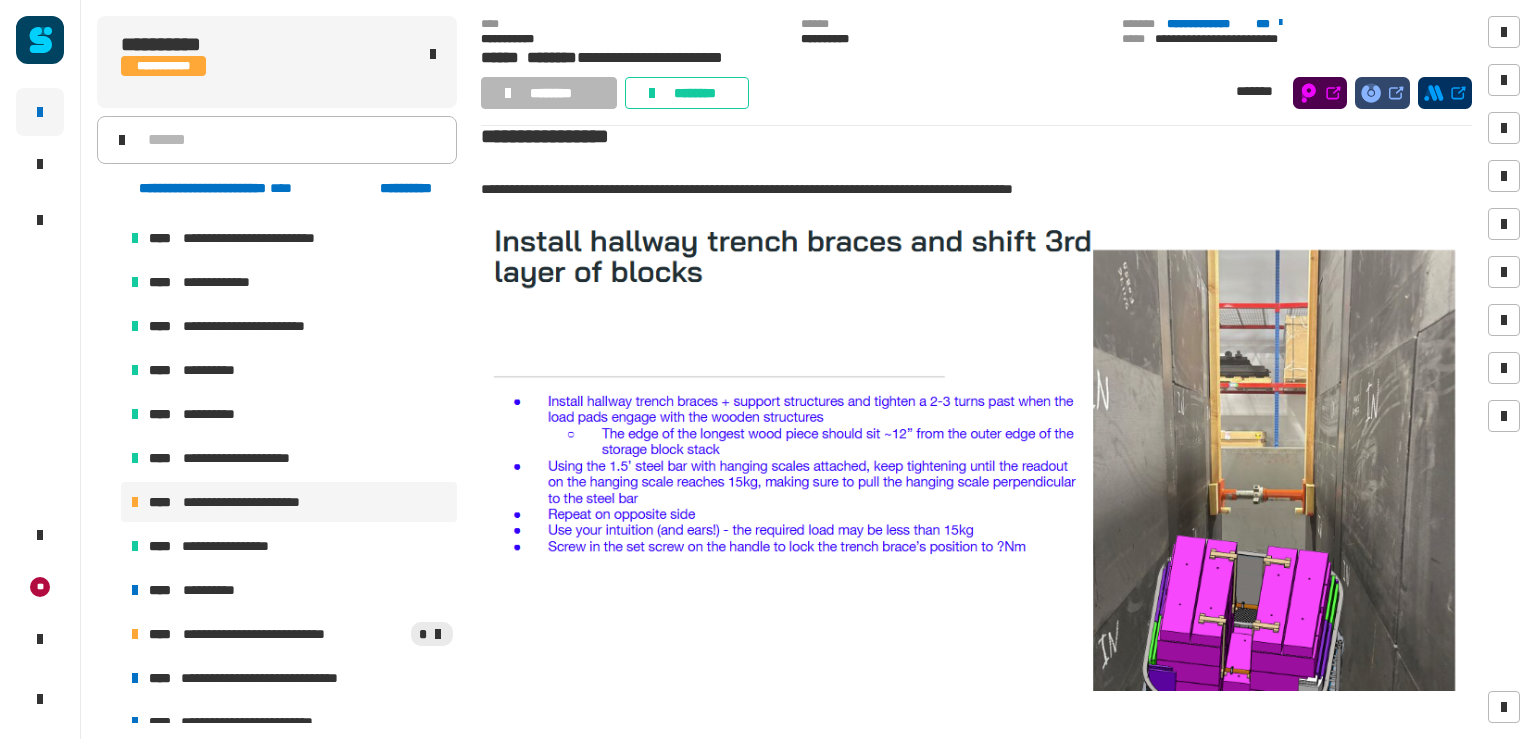 scroll, scrollTop: 0, scrollLeft: 0, axis: both 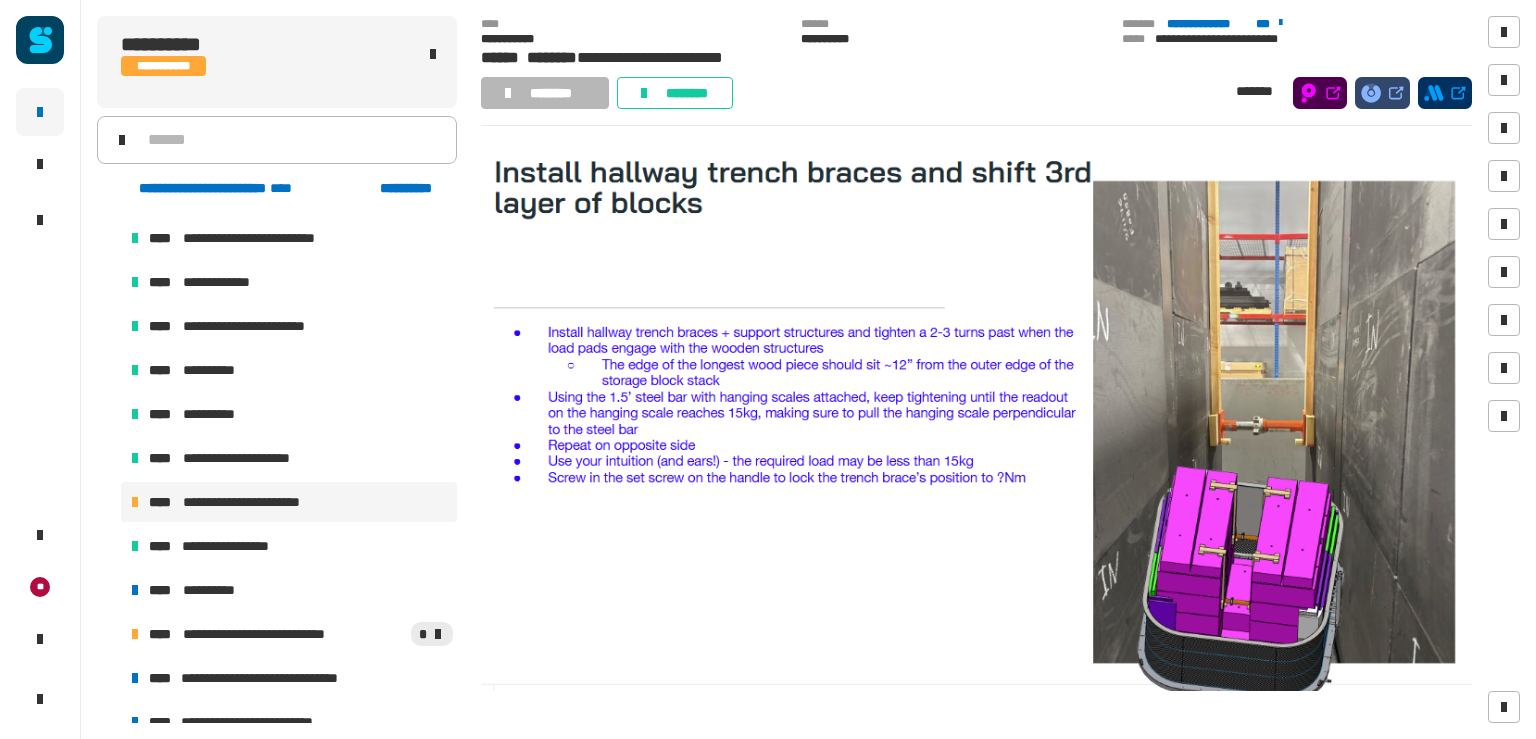 click at bounding box center [976, 423] 